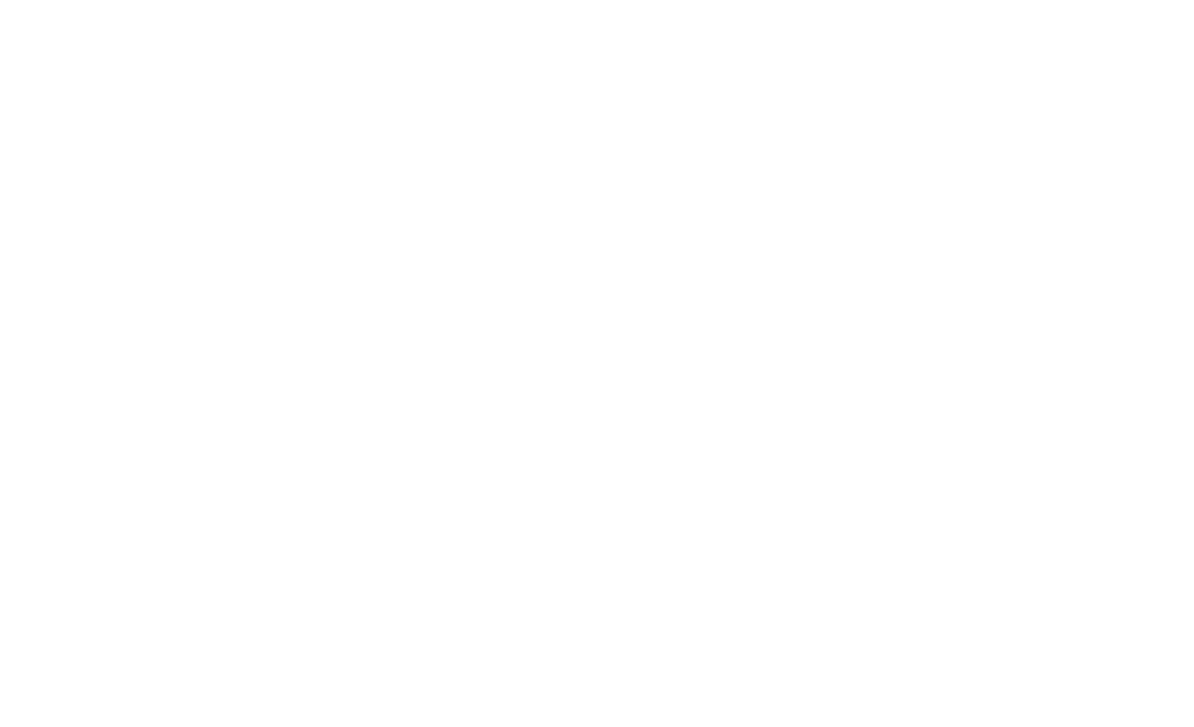 scroll, scrollTop: 0, scrollLeft: 0, axis: both 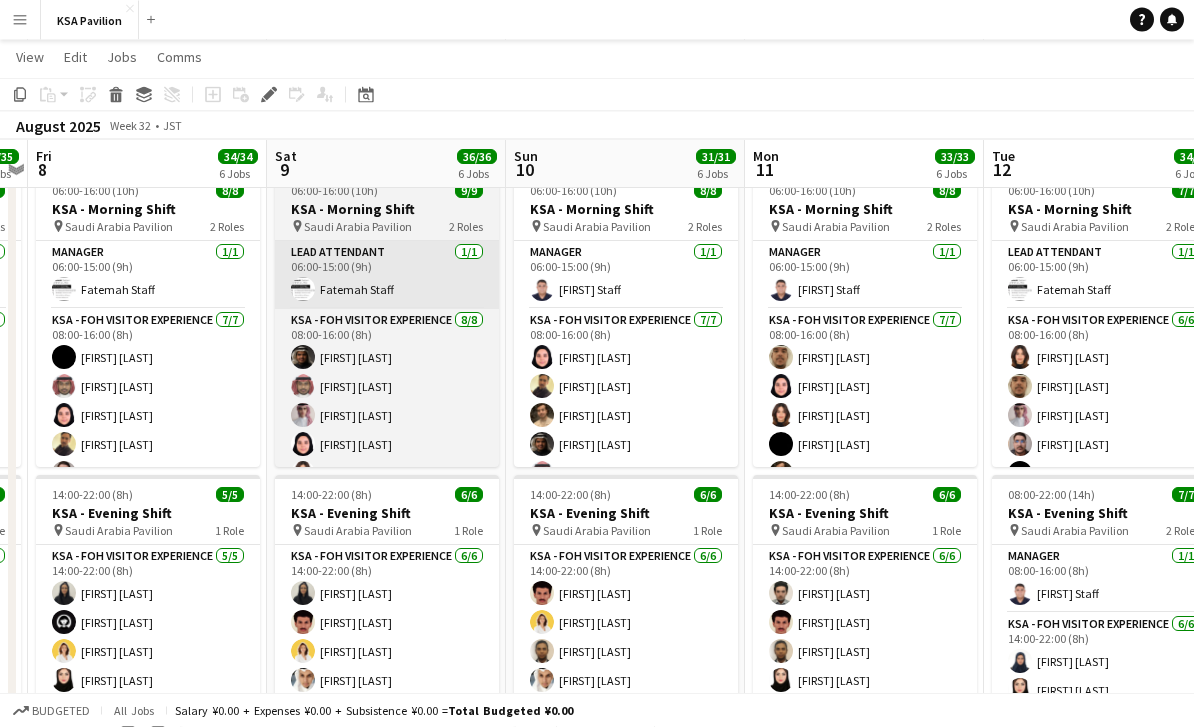 click on "LEAD ATTENDANT   1/1   06:00-15:00 (9h)
Fatemah Staff" at bounding box center (387, 276) 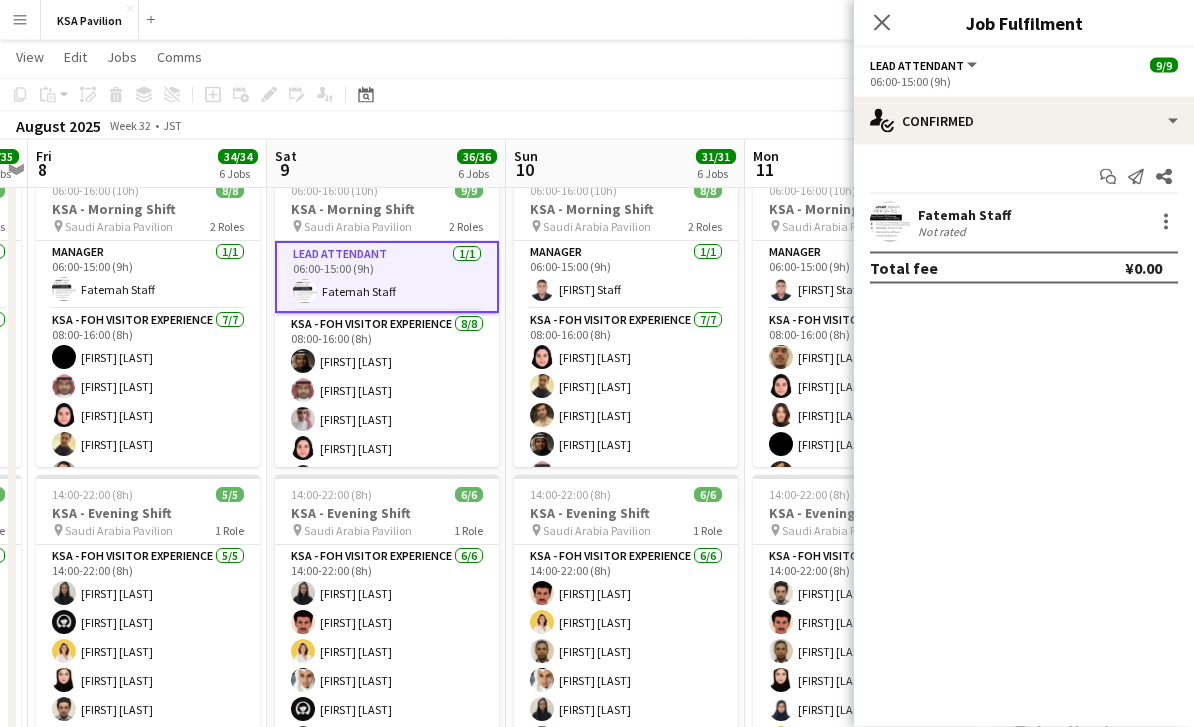 scroll, scrollTop: 153, scrollLeft: 0, axis: vertical 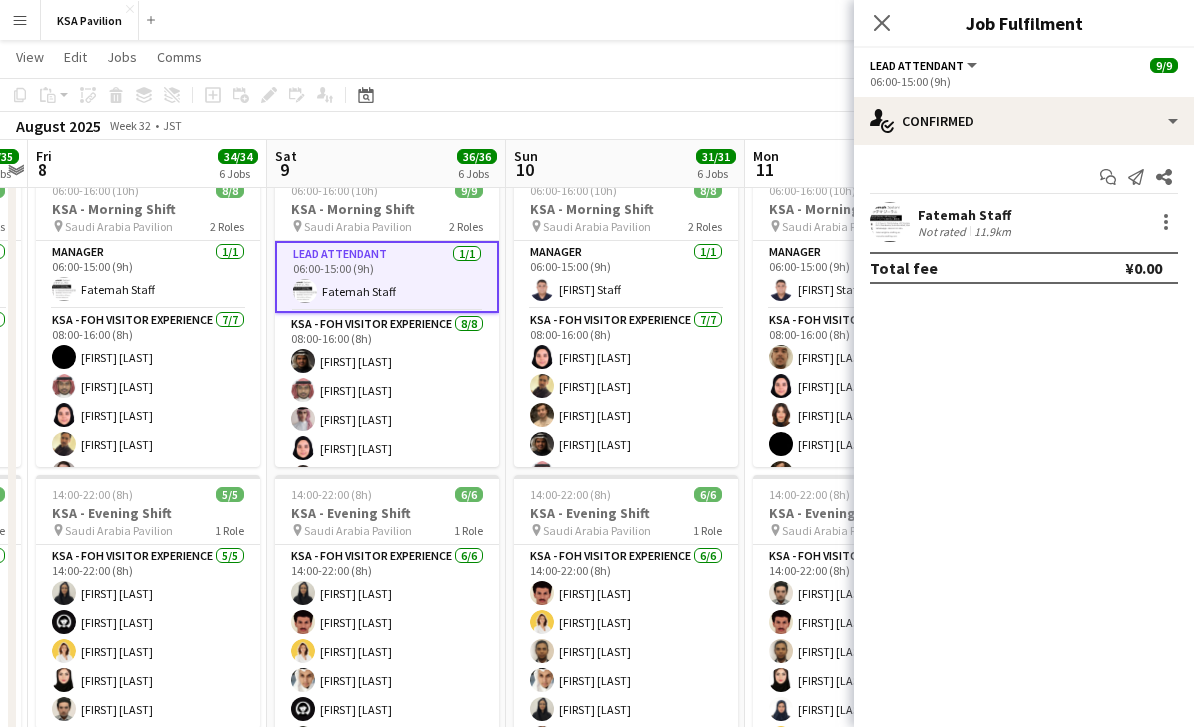 click on "KSA - Morning Shift" at bounding box center (387, 209) 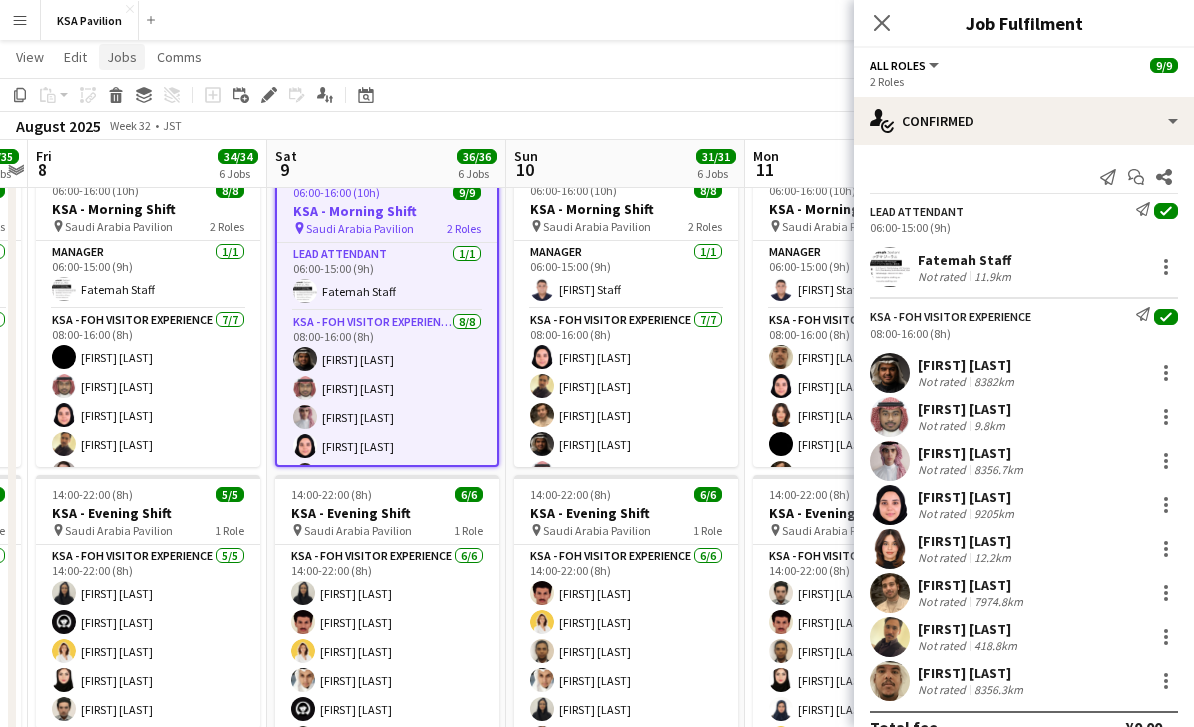click on "Jobs" 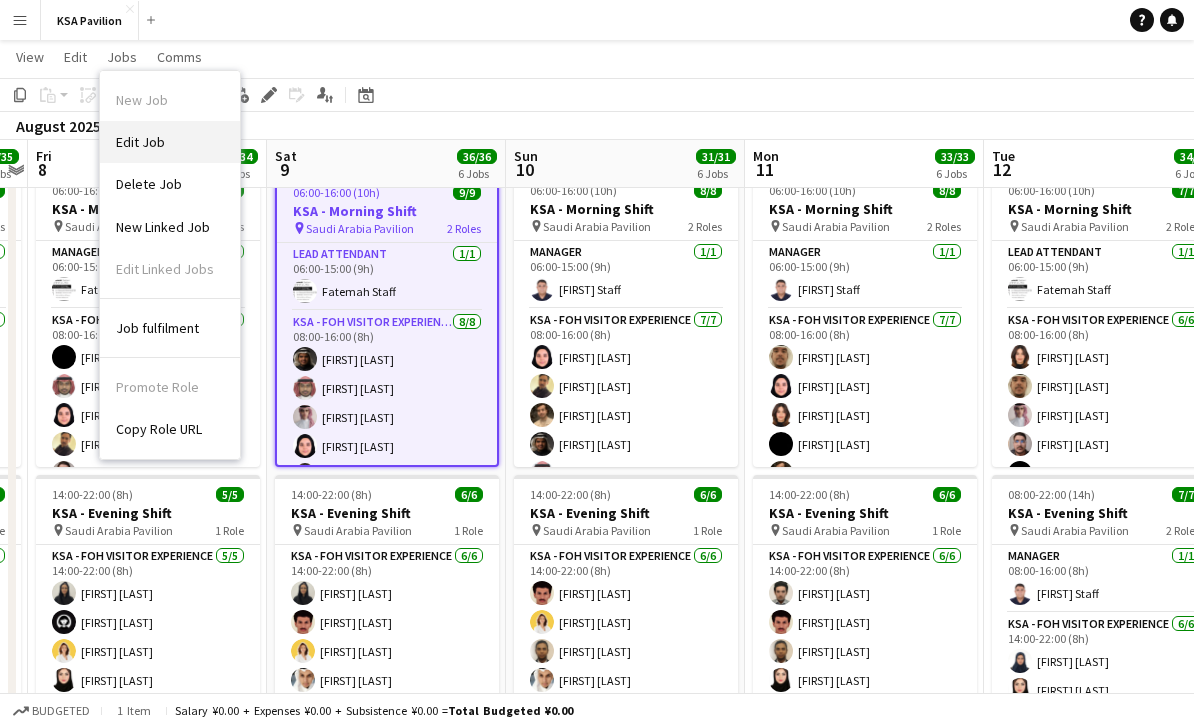 click on "Edit Job" at bounding box center (140, 142) 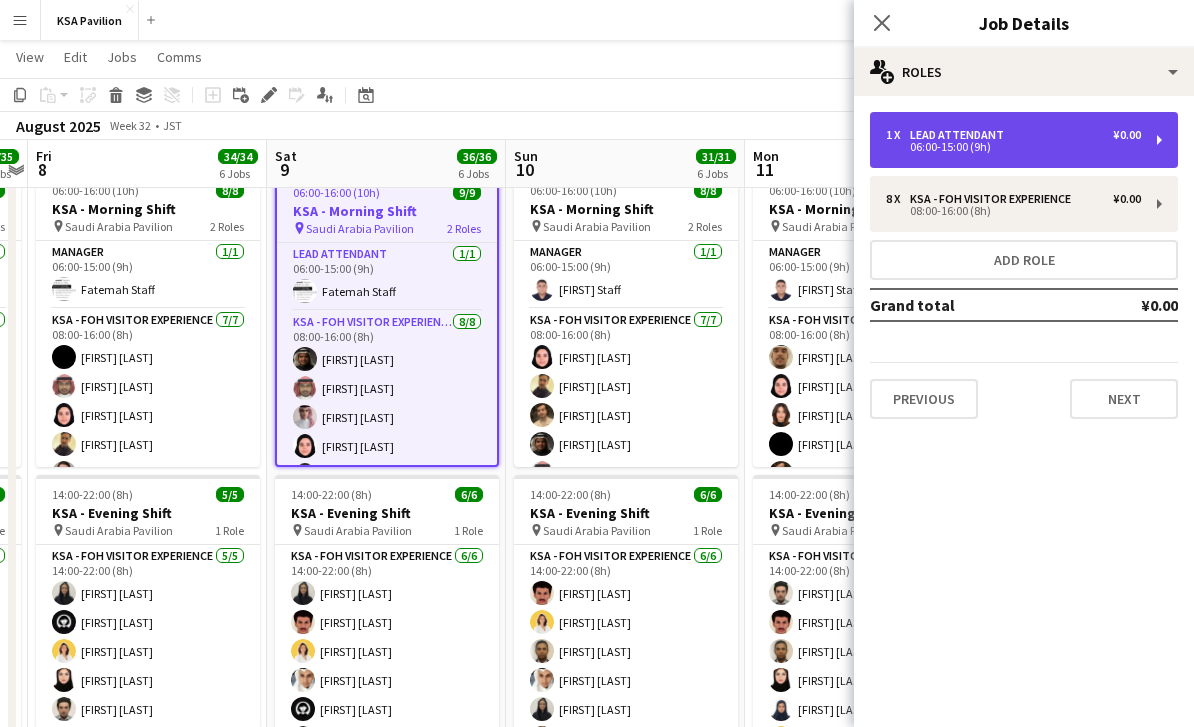 click on "1 x   LEAD ATTENDANT   ¥0.00   06:00-15:00 (9h)" at bounding box center [1024, 140] 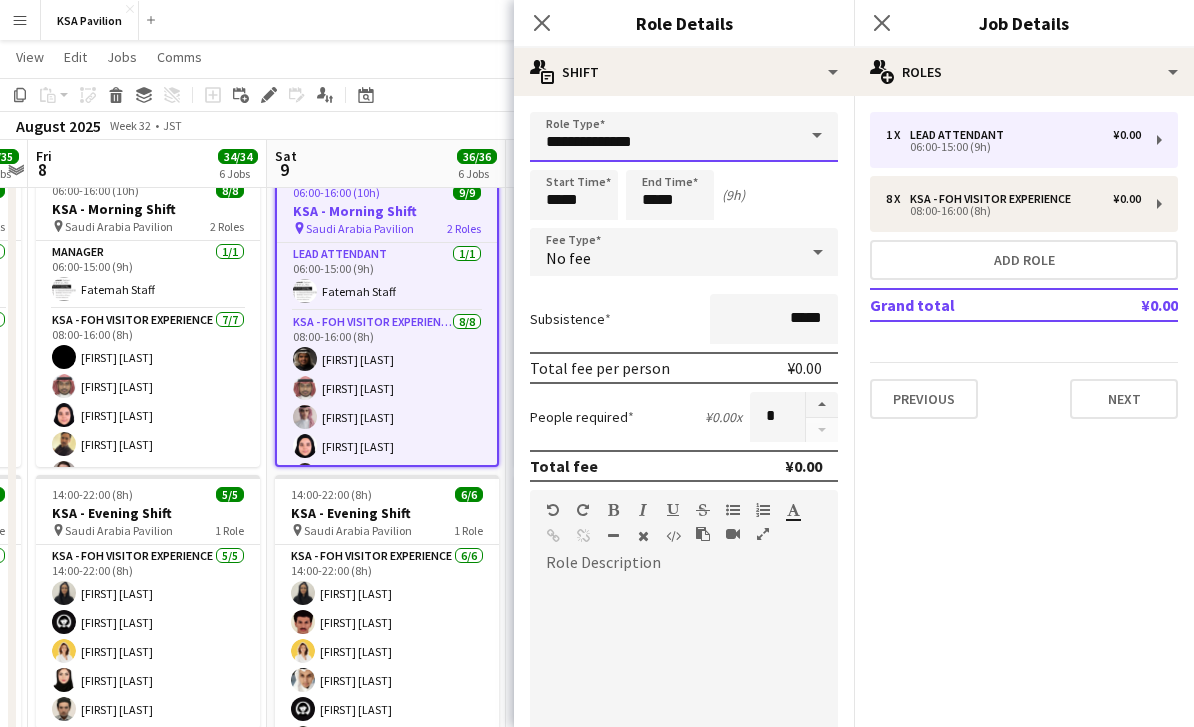 click on "**********" at bounding box center (684, 137) 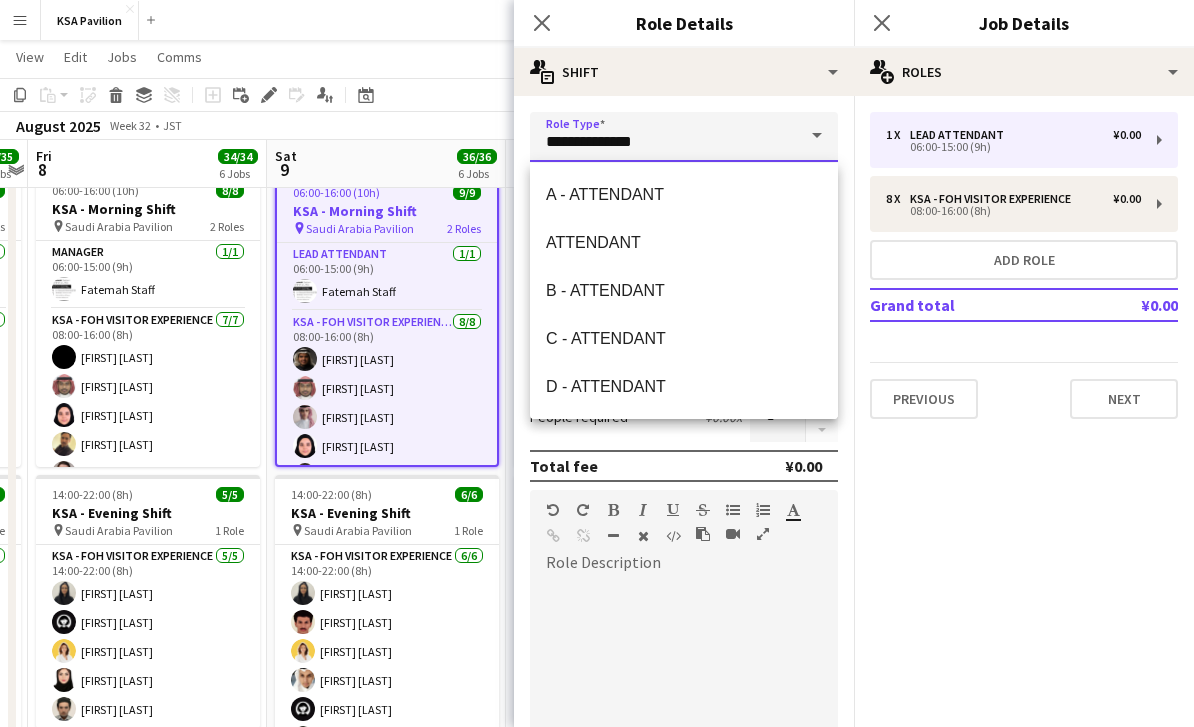 scroll, scrollTop: 152, scrollLeft: 0, axis: vertical 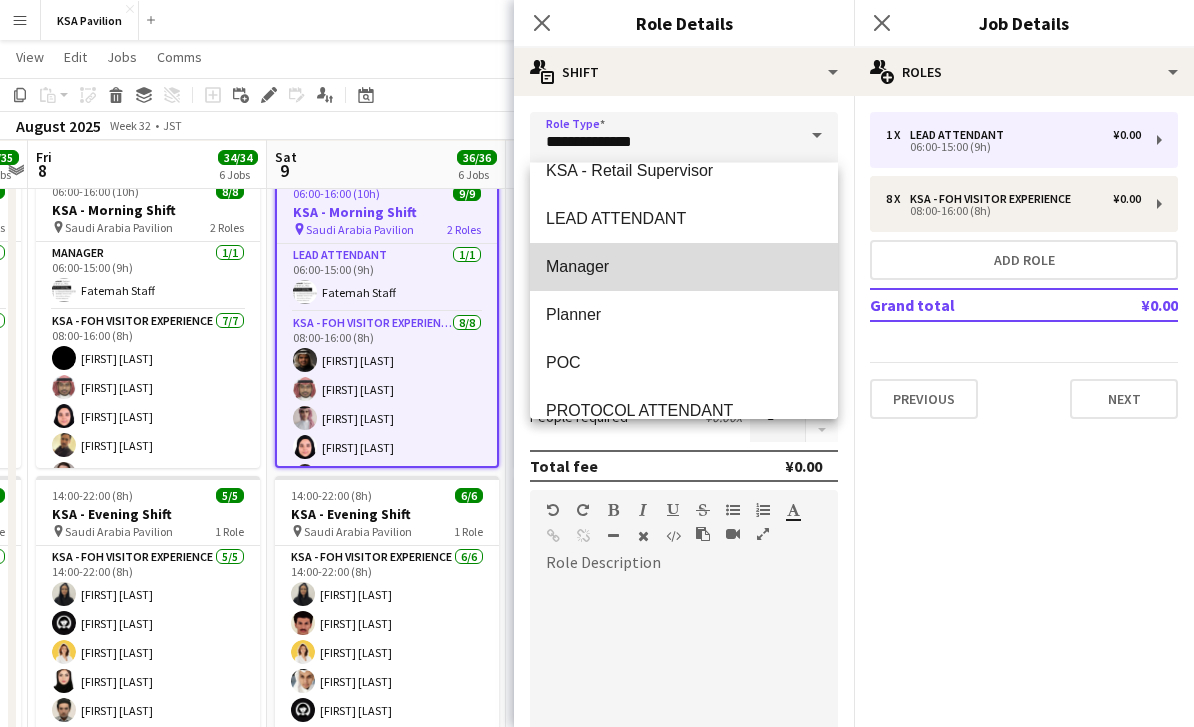 click on "Manager" at bounding box center [684, 267] 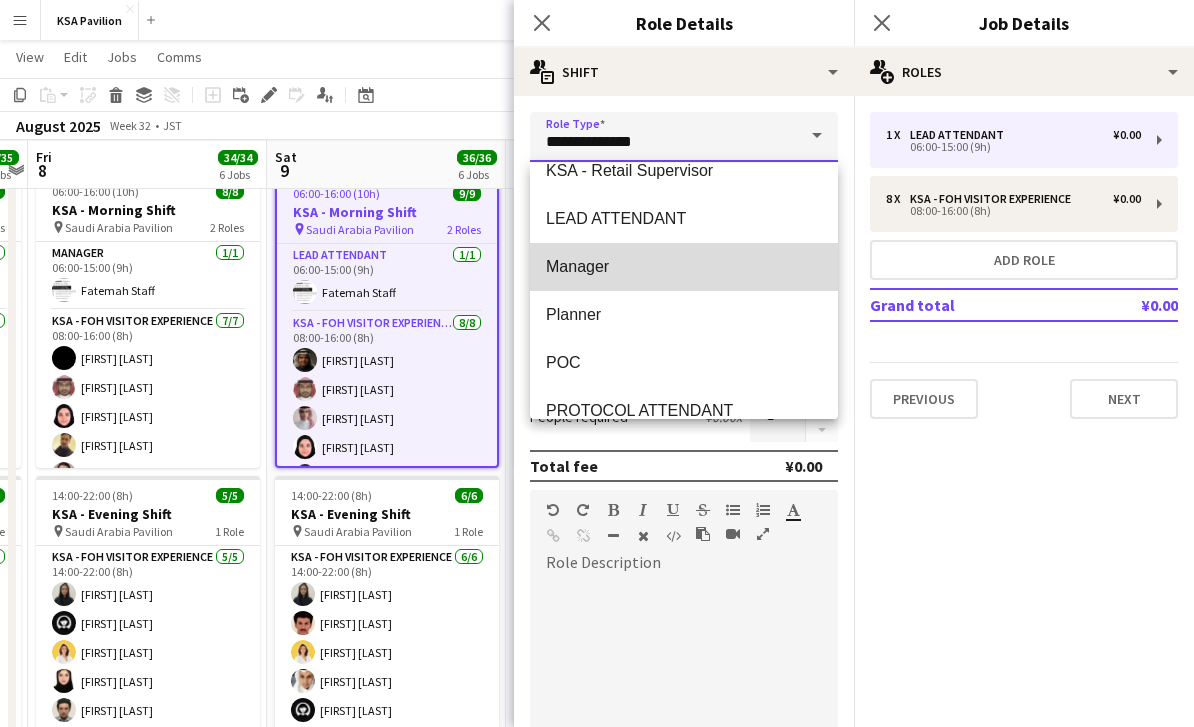 type on "*******" 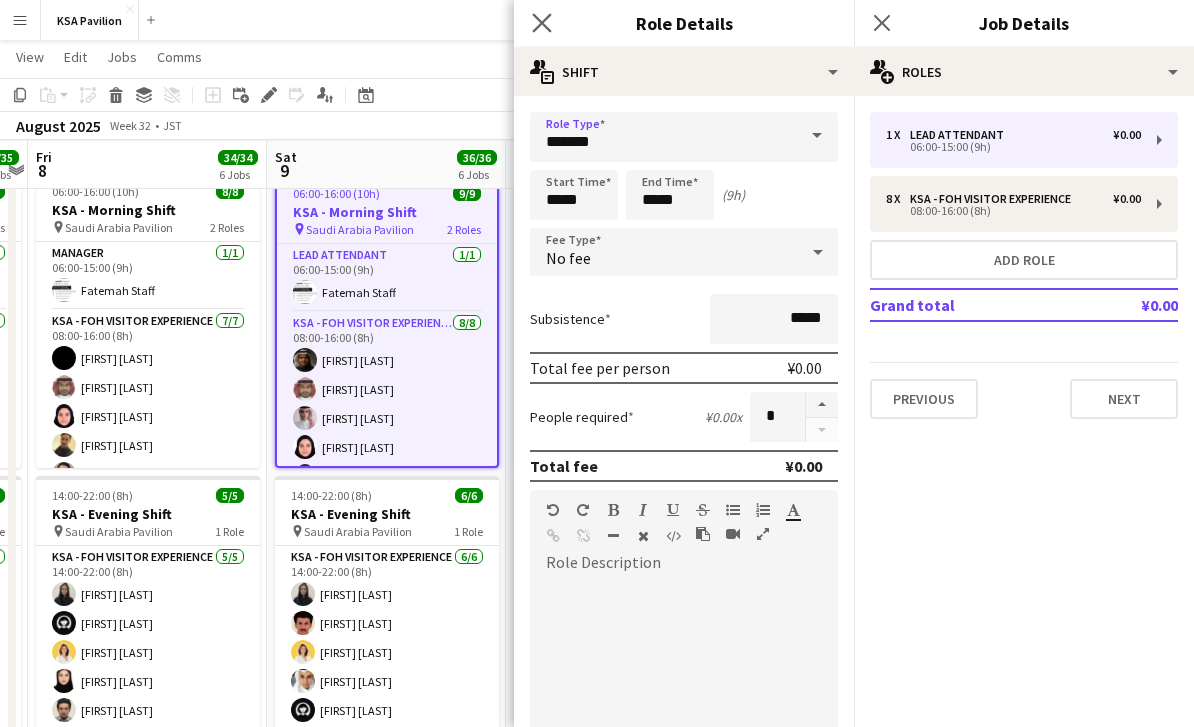 click on "Close pop-in" 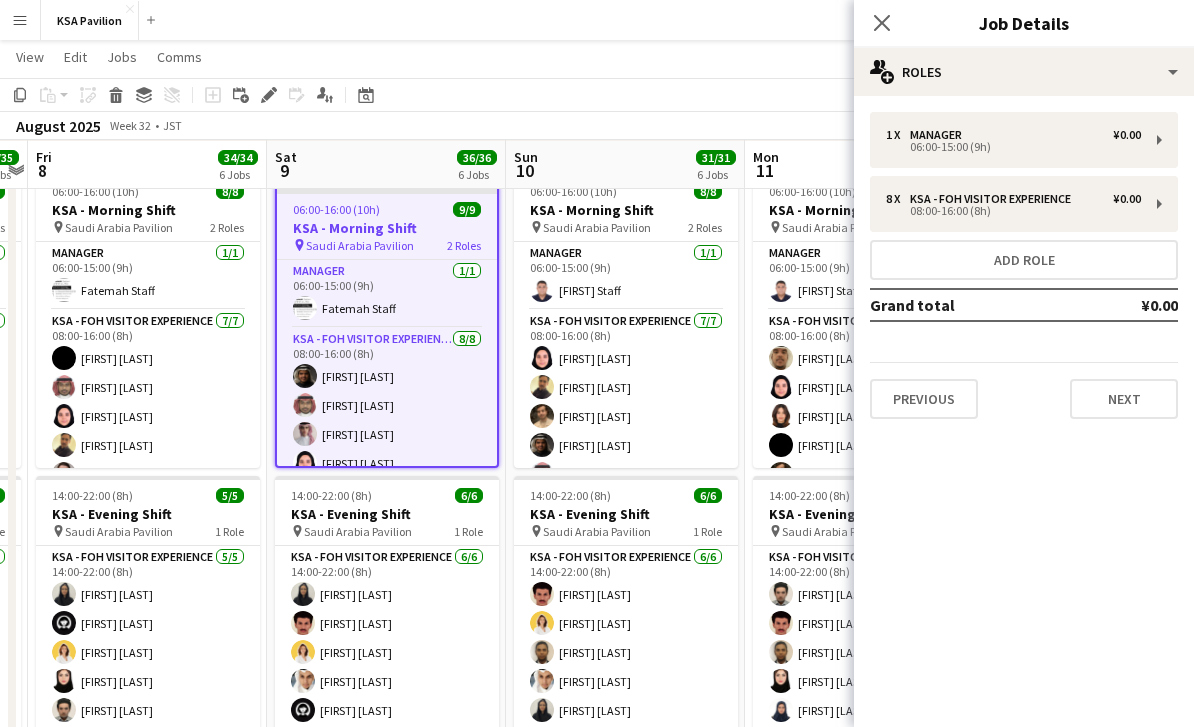 scroll, scrollTop: 153, scrollLeft: 0, axis: vertical 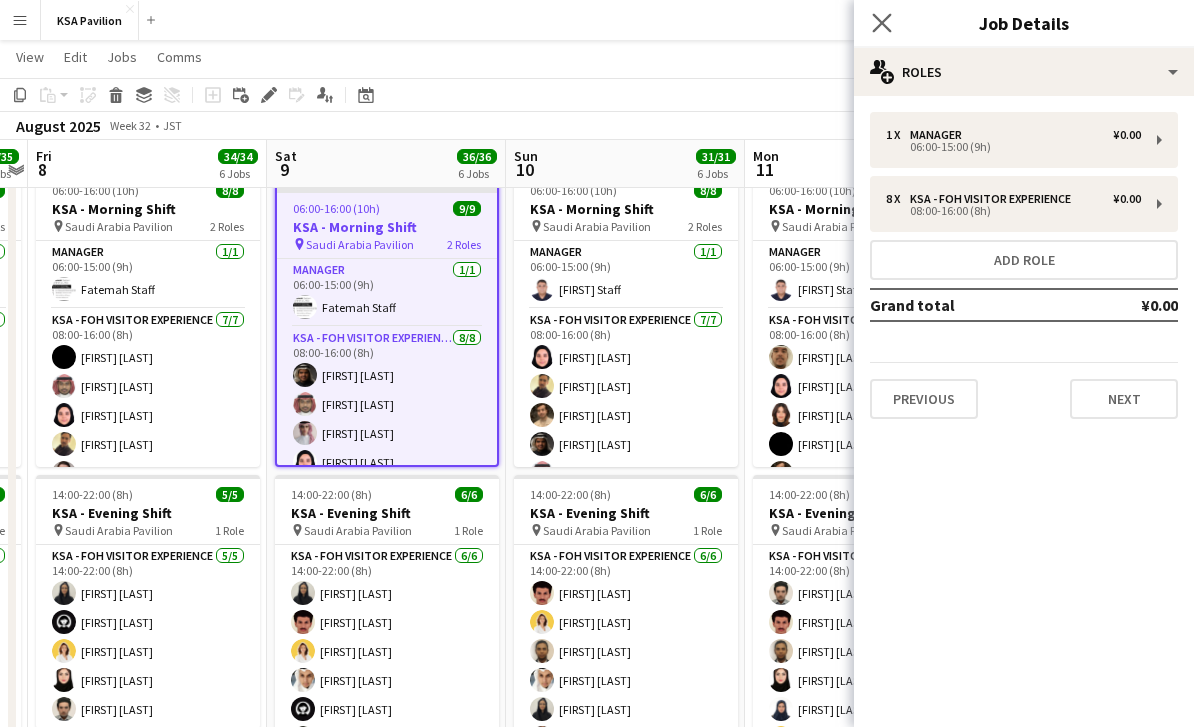 click on "Close pop-in" 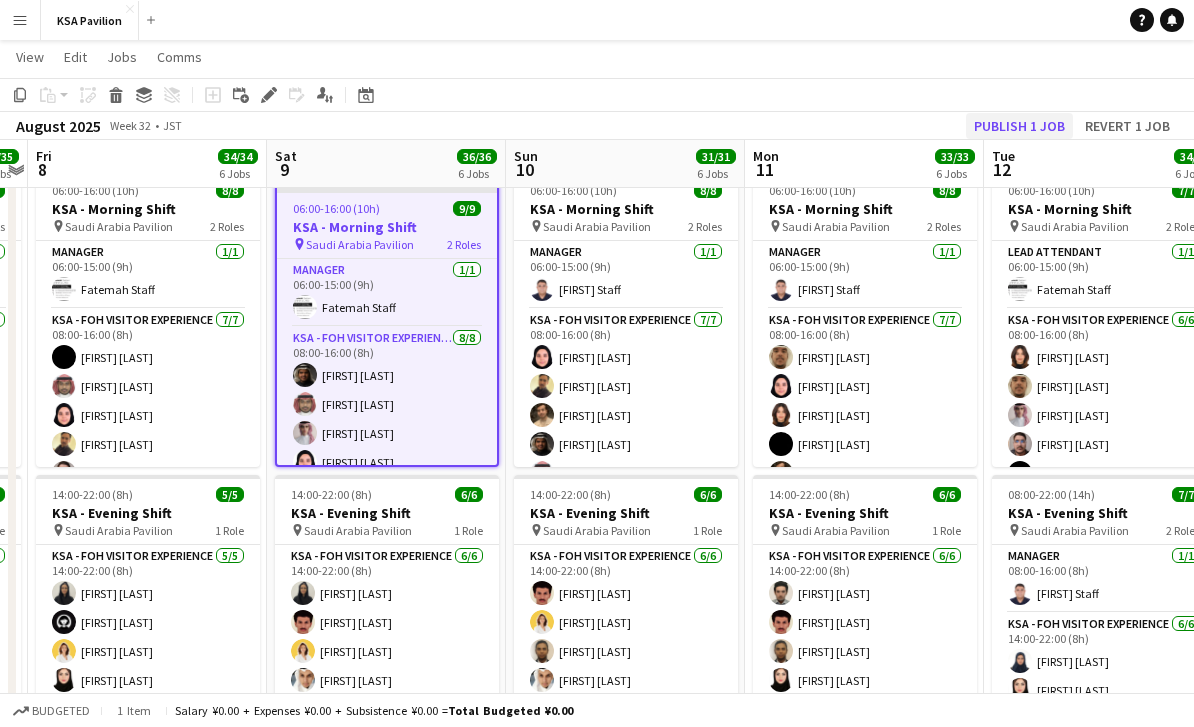 click on "Publish 1 job" 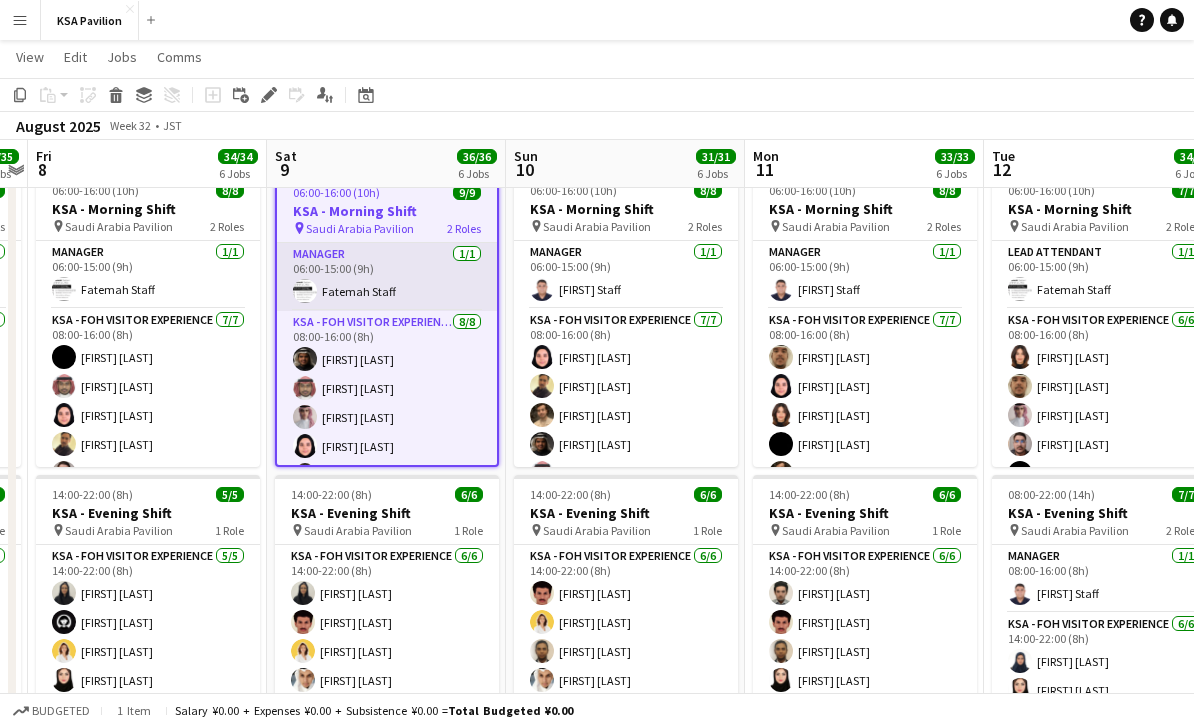 scroll, scrollTop: 0, scrollLeft: 0, axis: both 